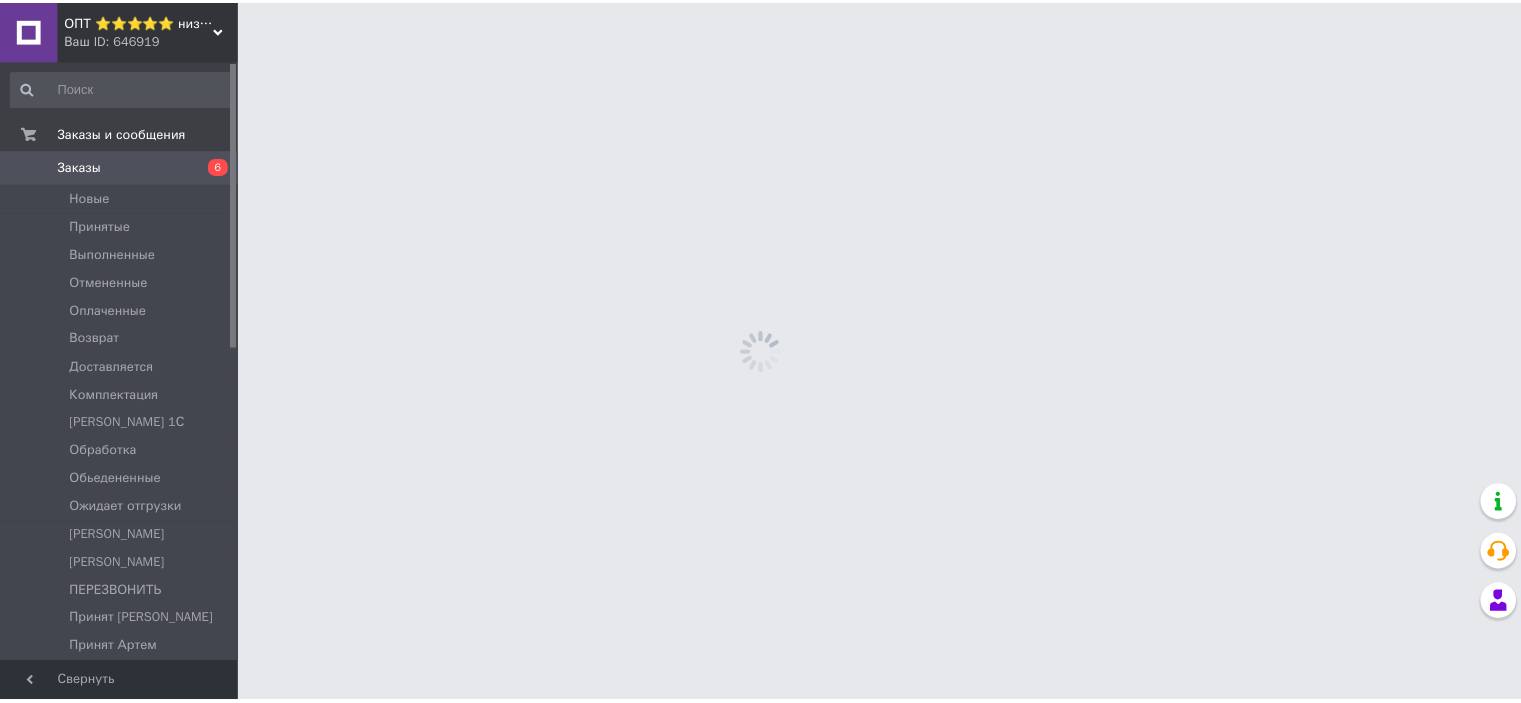 scroll, scrollTop: 0, scrollLeft: 0, axis: both 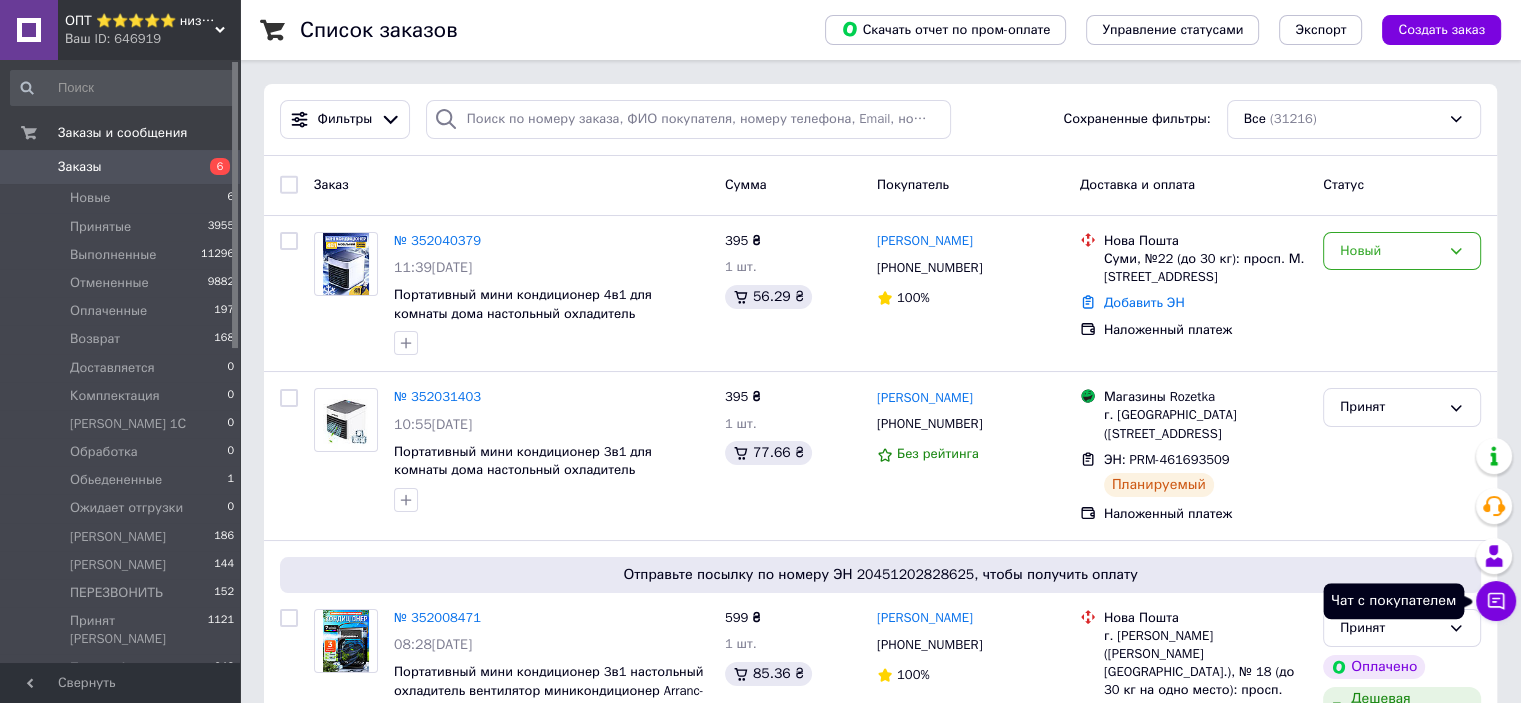 click 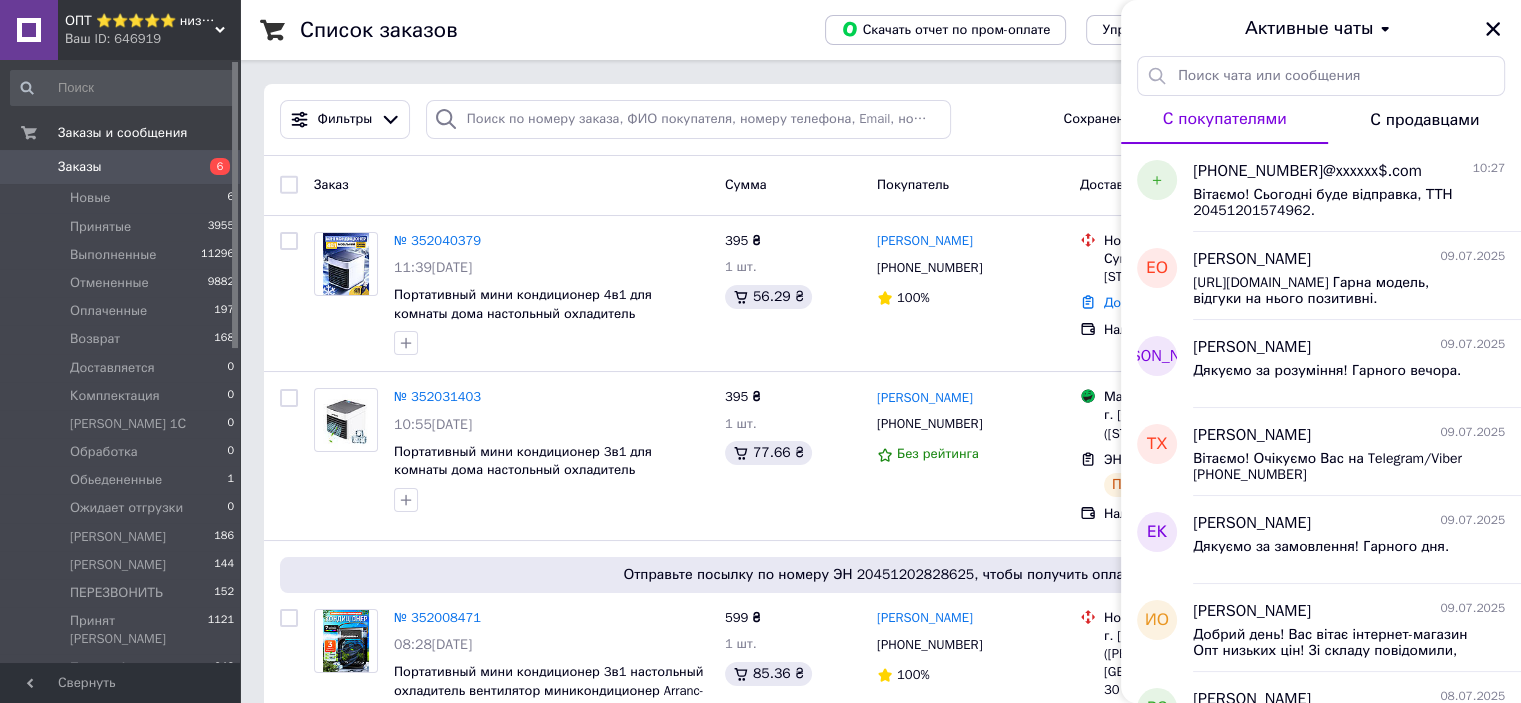 click 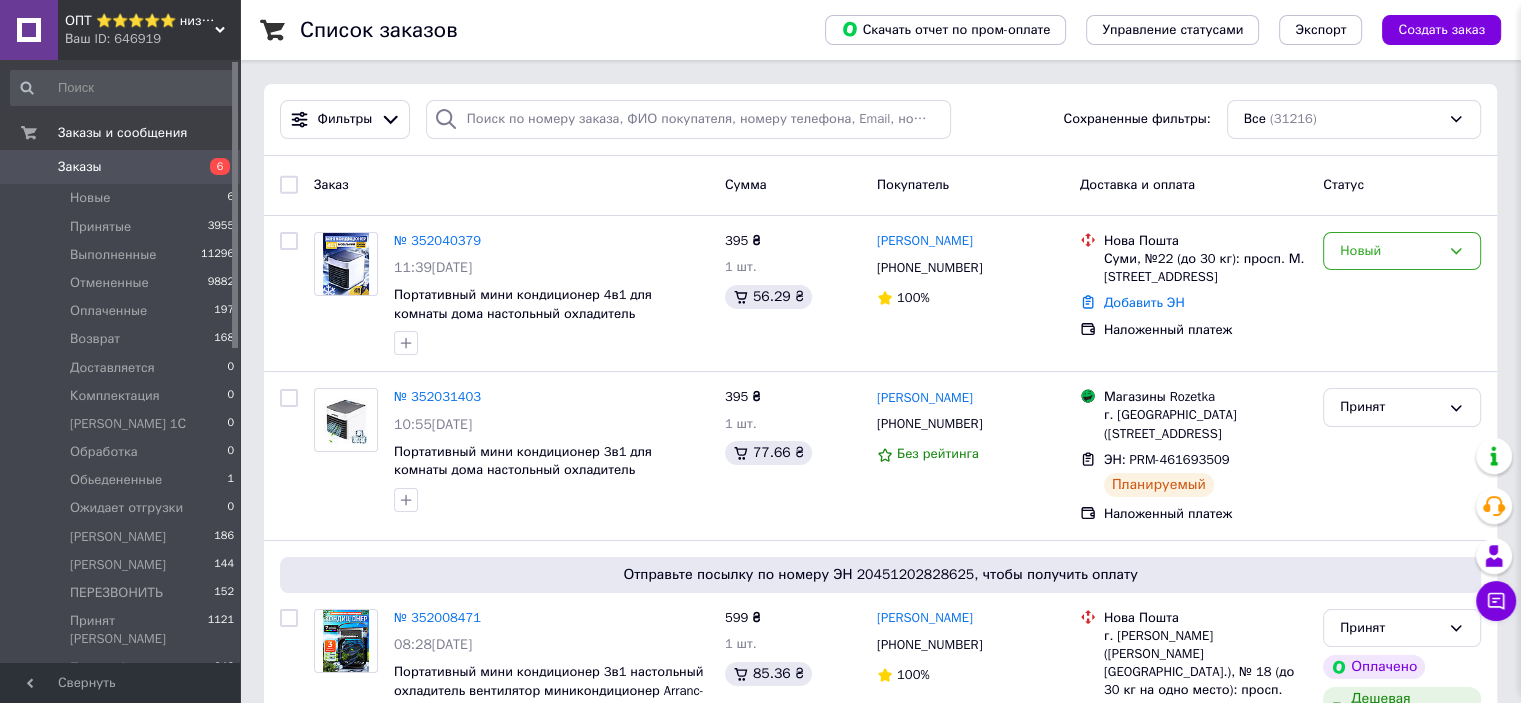 click on "Список заказов" at bounding box center [542, 30] 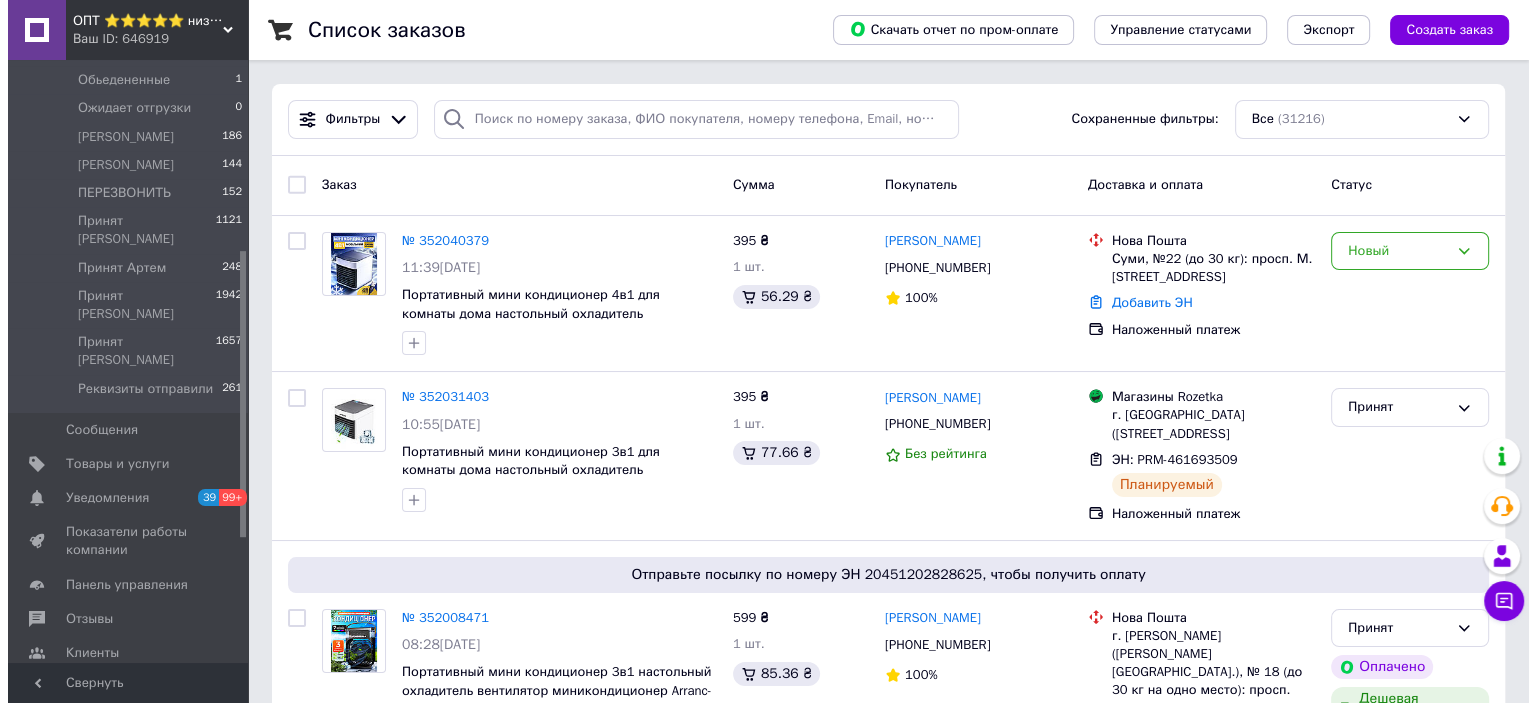 scroll, scrollTop: 662, scrollLeft: 0, axis: vertical 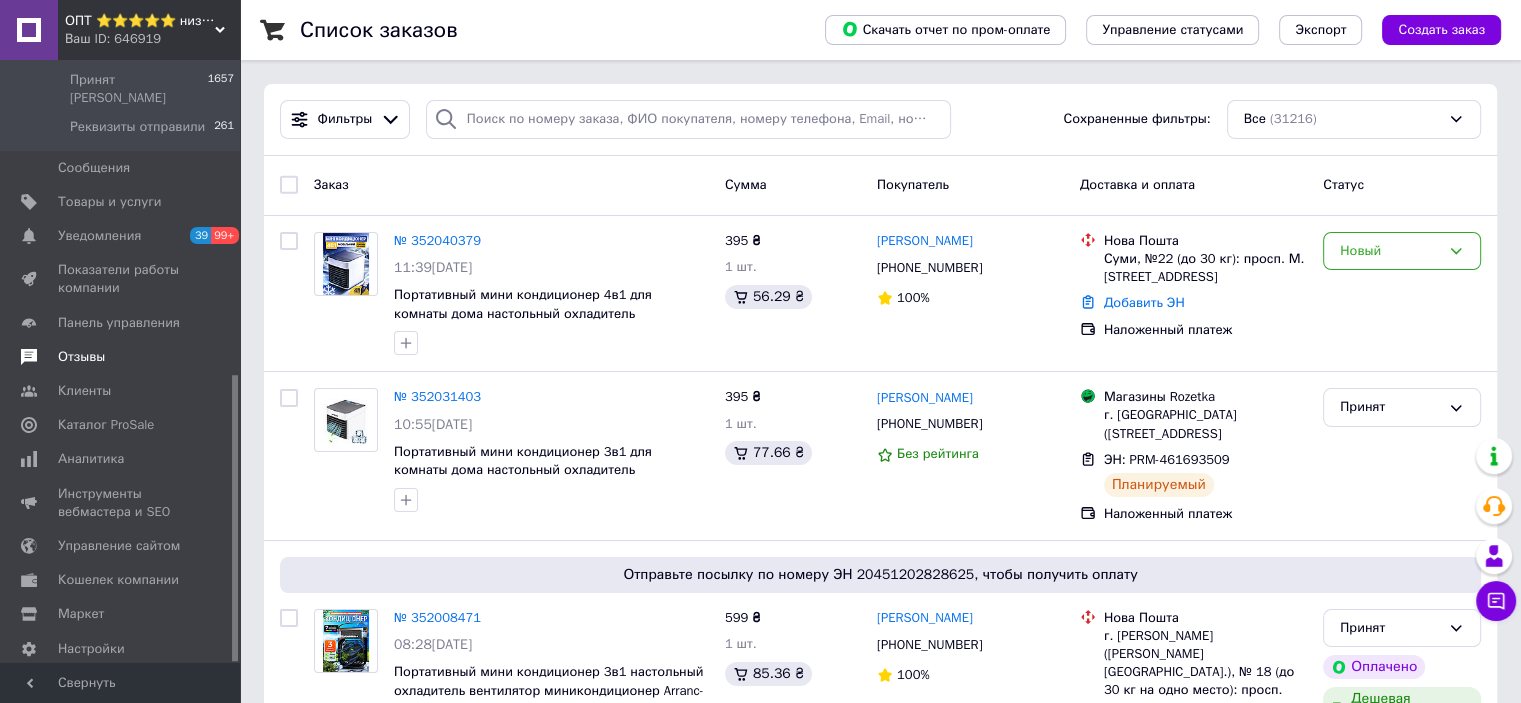 click on "Отзывы" at bounding box center (81, 357) 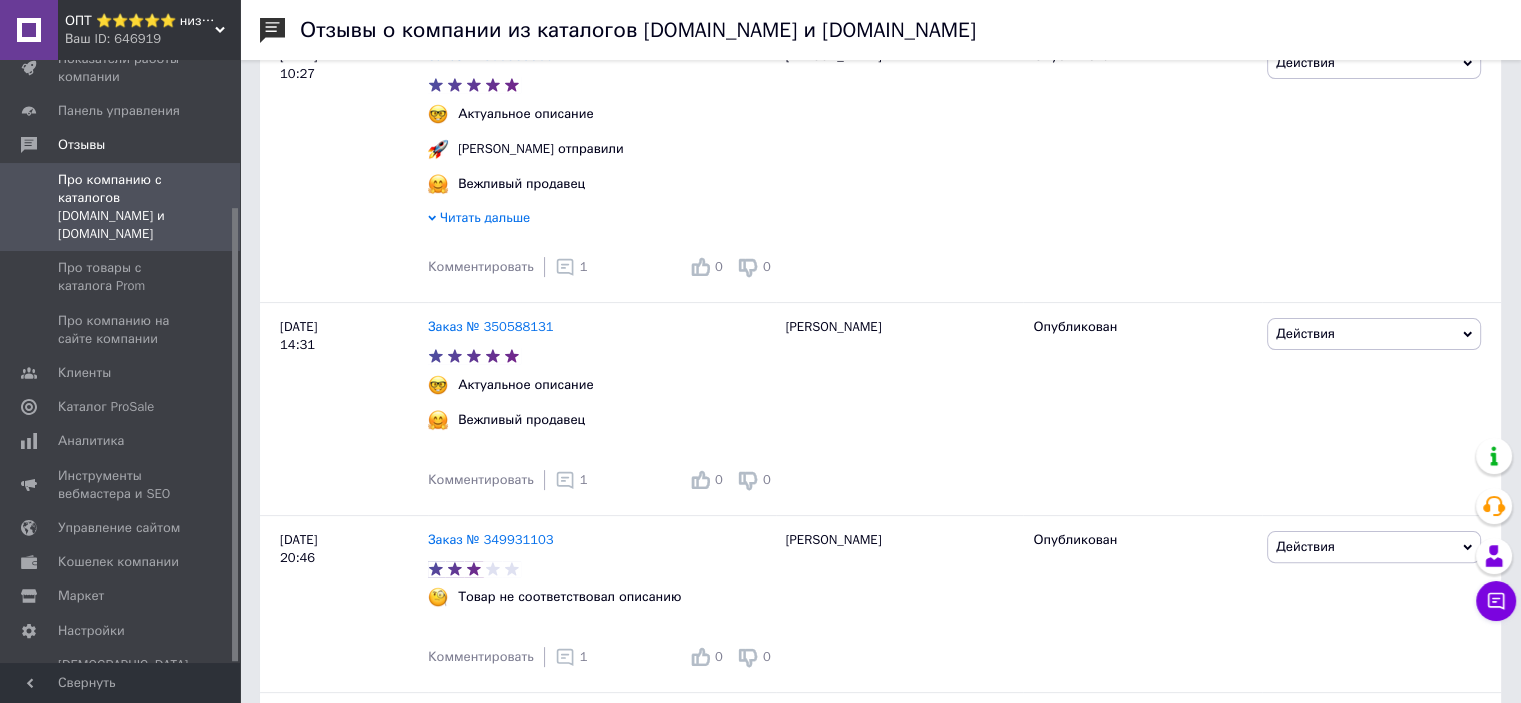scroll, scrollTop: 0, scrollLeft: 0, axis: both 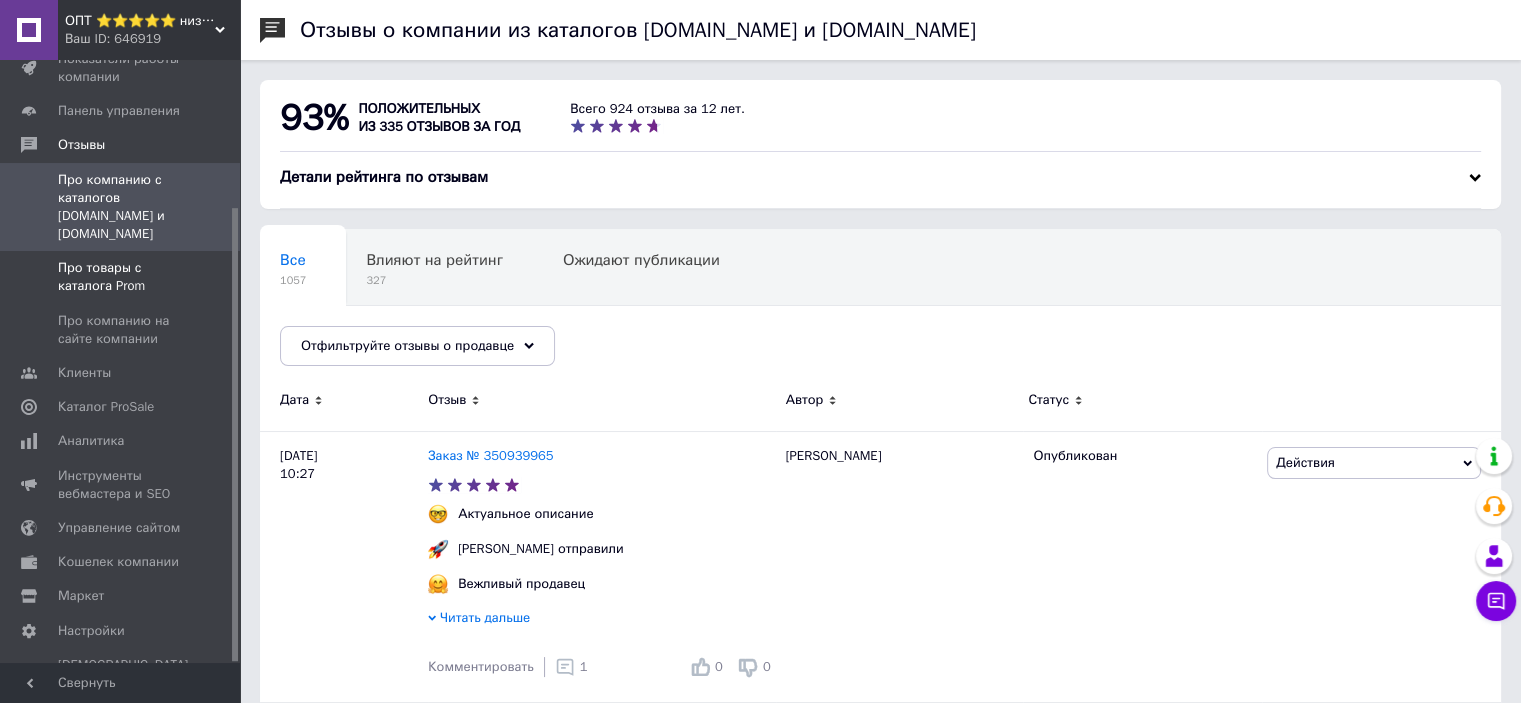 click on "Про товары с каталога Prom" at bounding box center (121, 277) 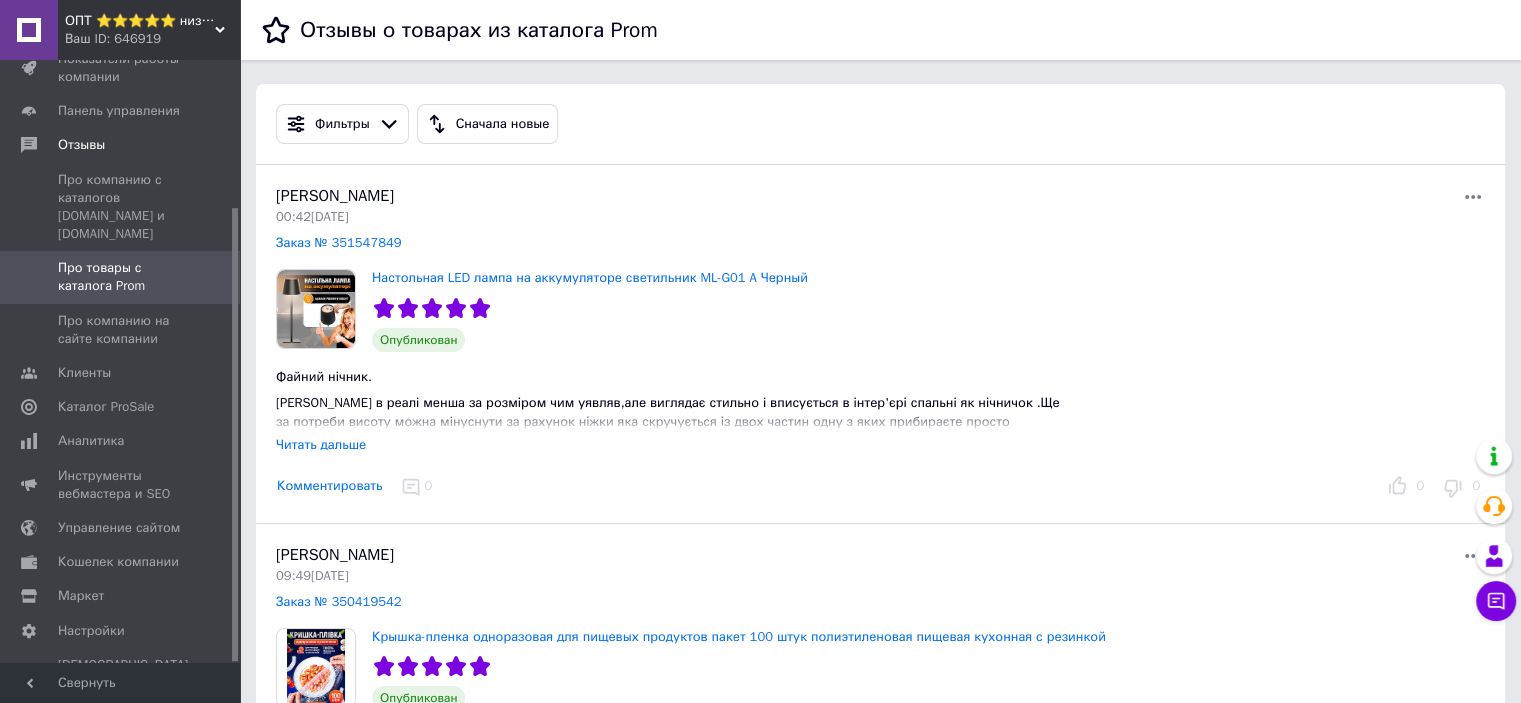 click on "Читать дальше" at bounding box center (321, 444) 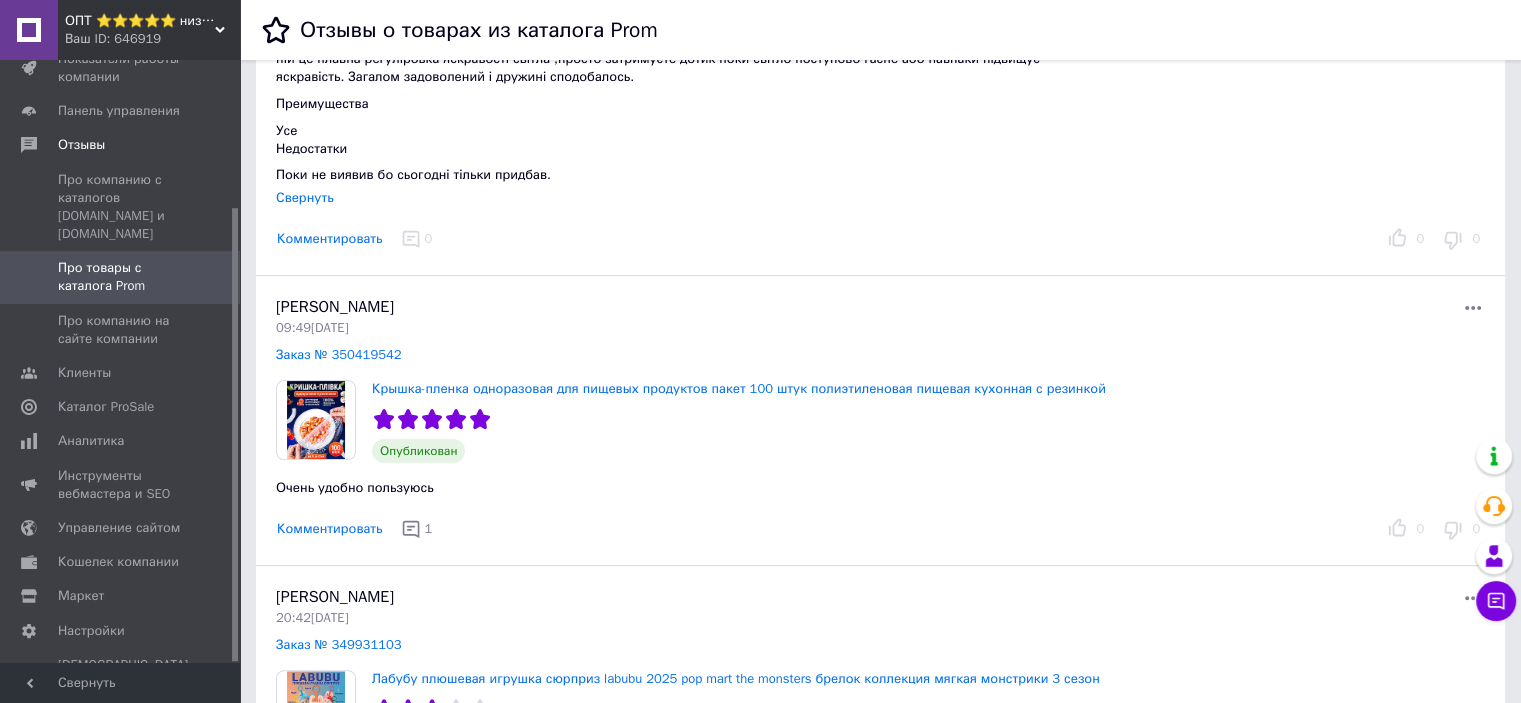 scroll, scrollTop: 200, scrollLeft: 0, axis: vertical 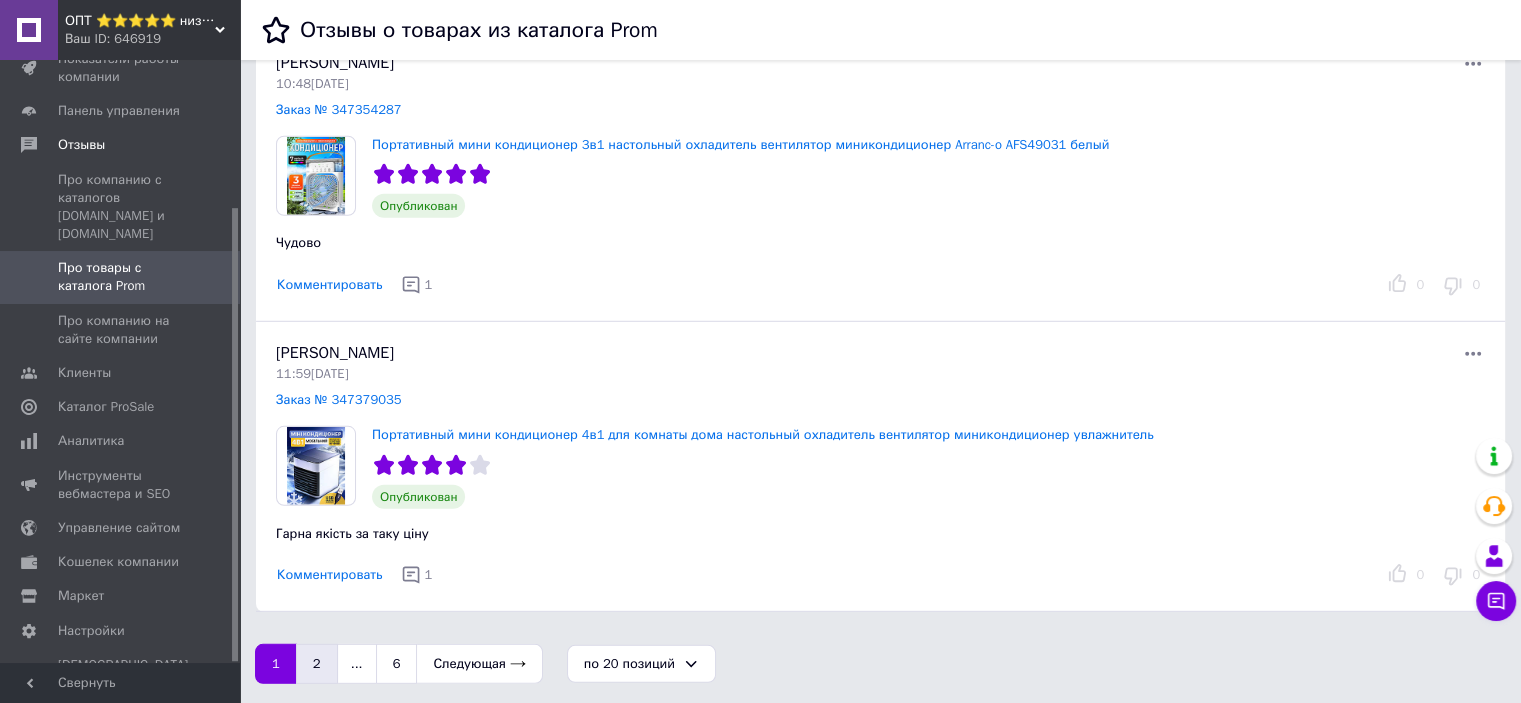 click on "2" at bounding box center (317, 664) 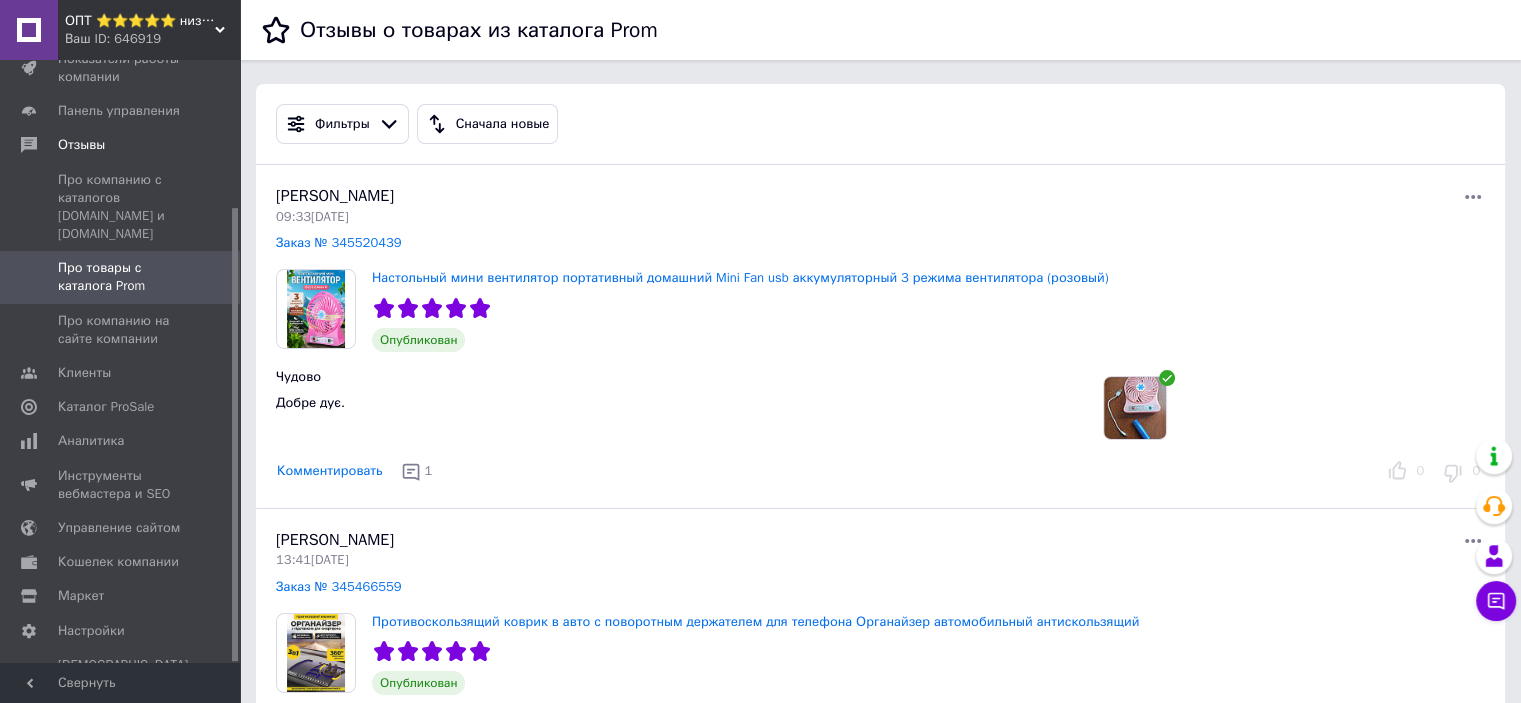 scroll, scrollTop: 600, scrollLeft: 0, axis: vertical 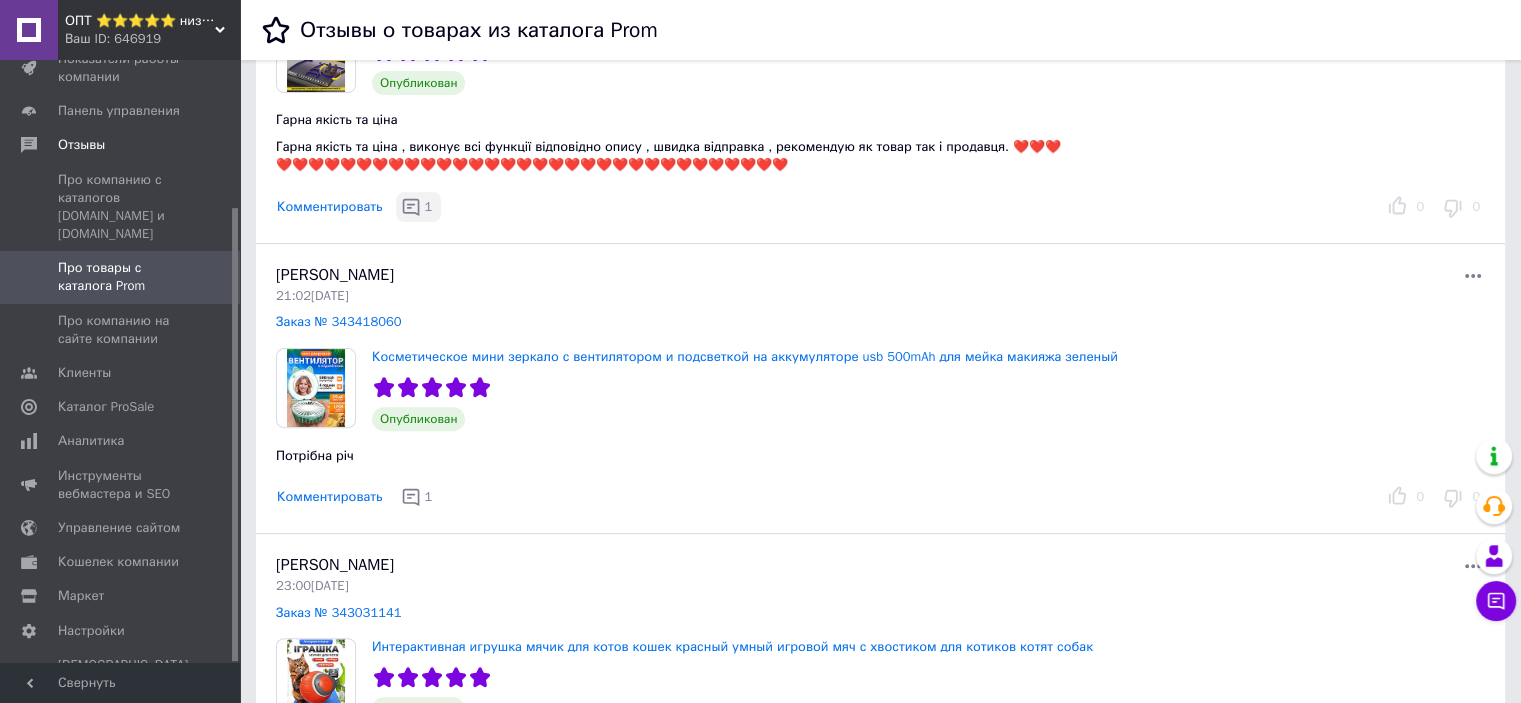 click 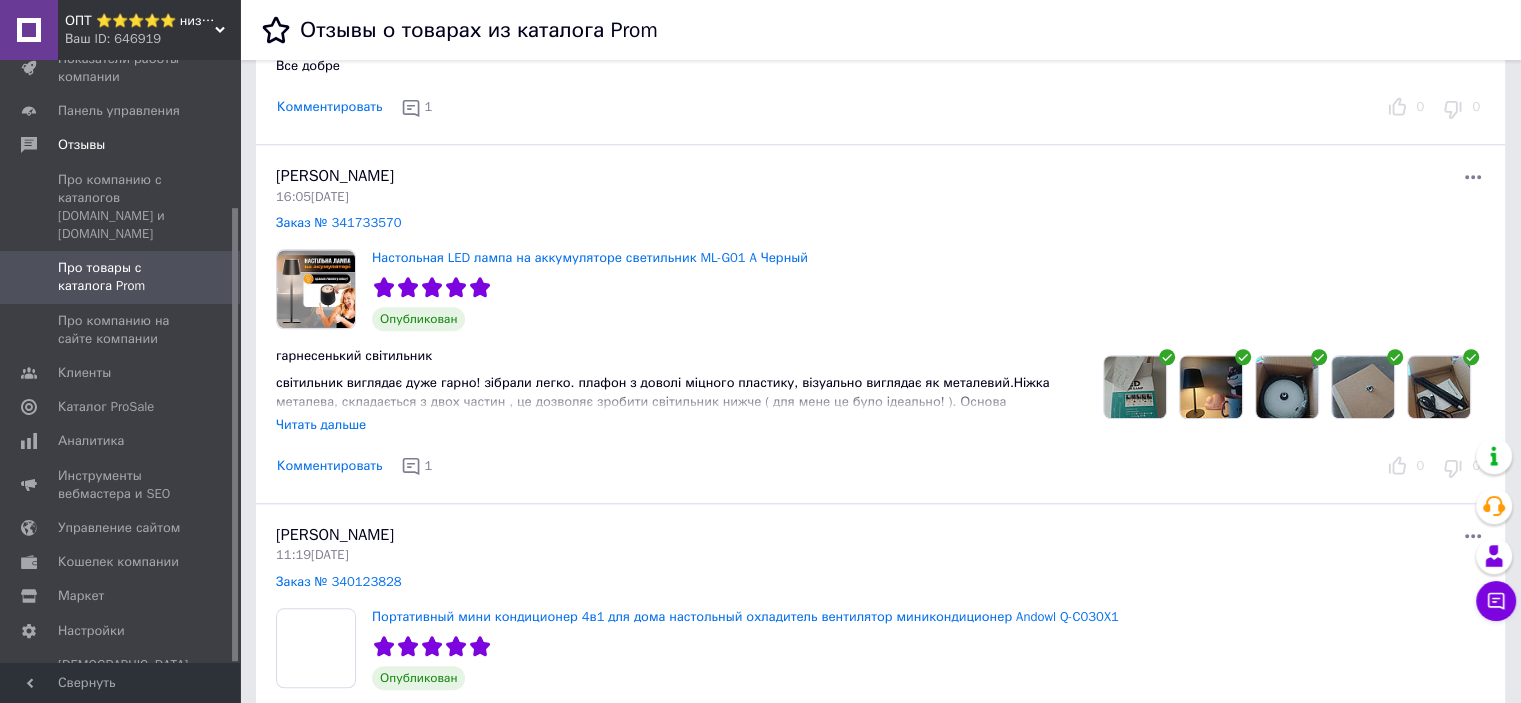 scroll, scrollTop: 2000, scrollLeft: 0, axis: vertical 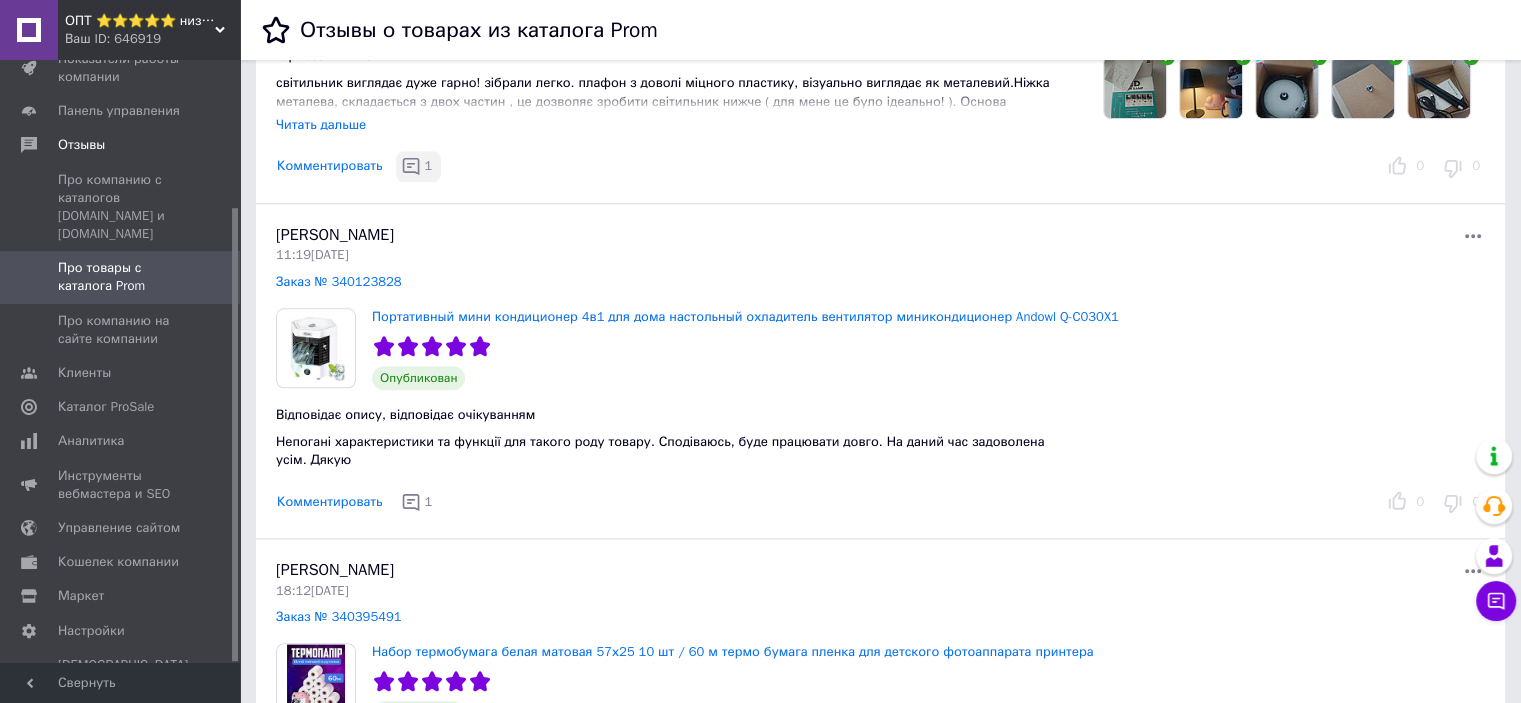 click 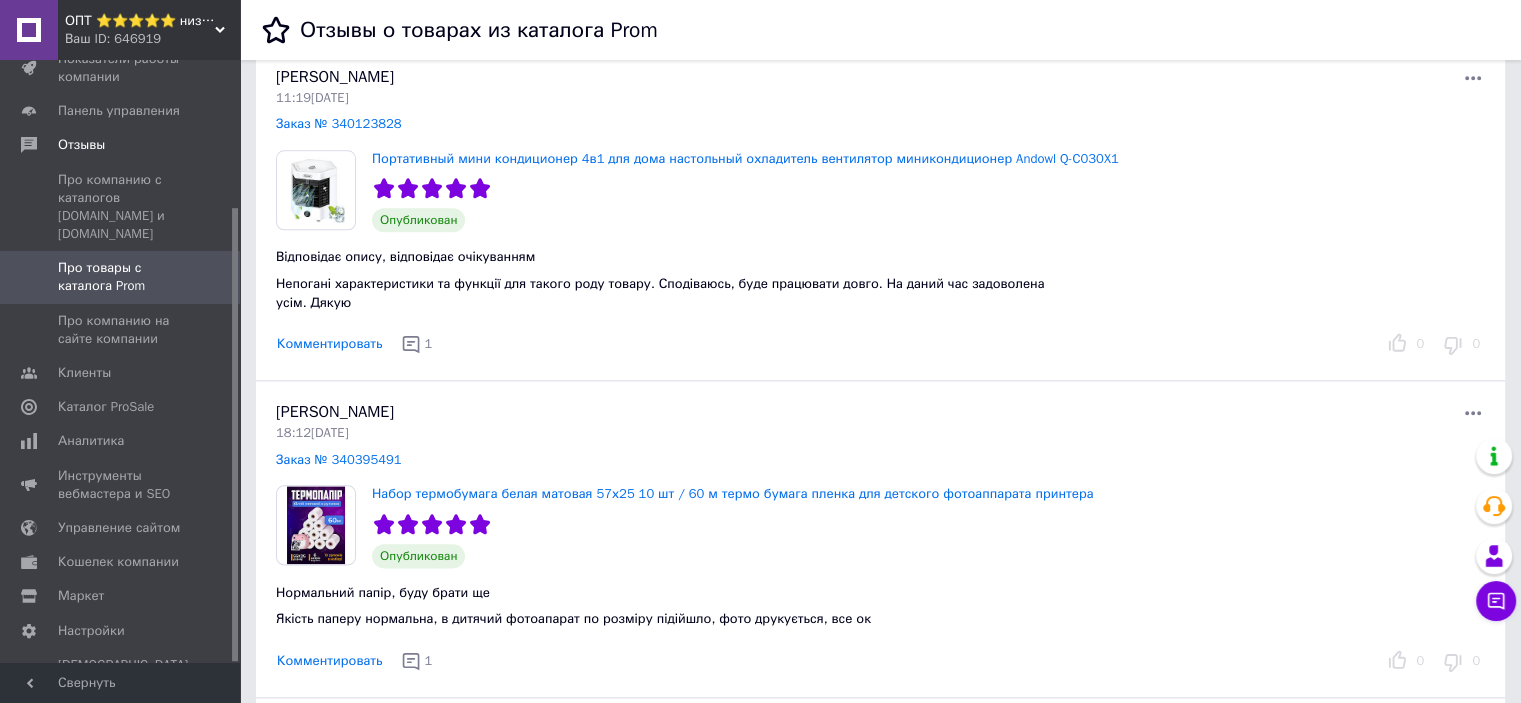 scroll, scrollTop: 2000, scrollLeft: 0, axis: vertical 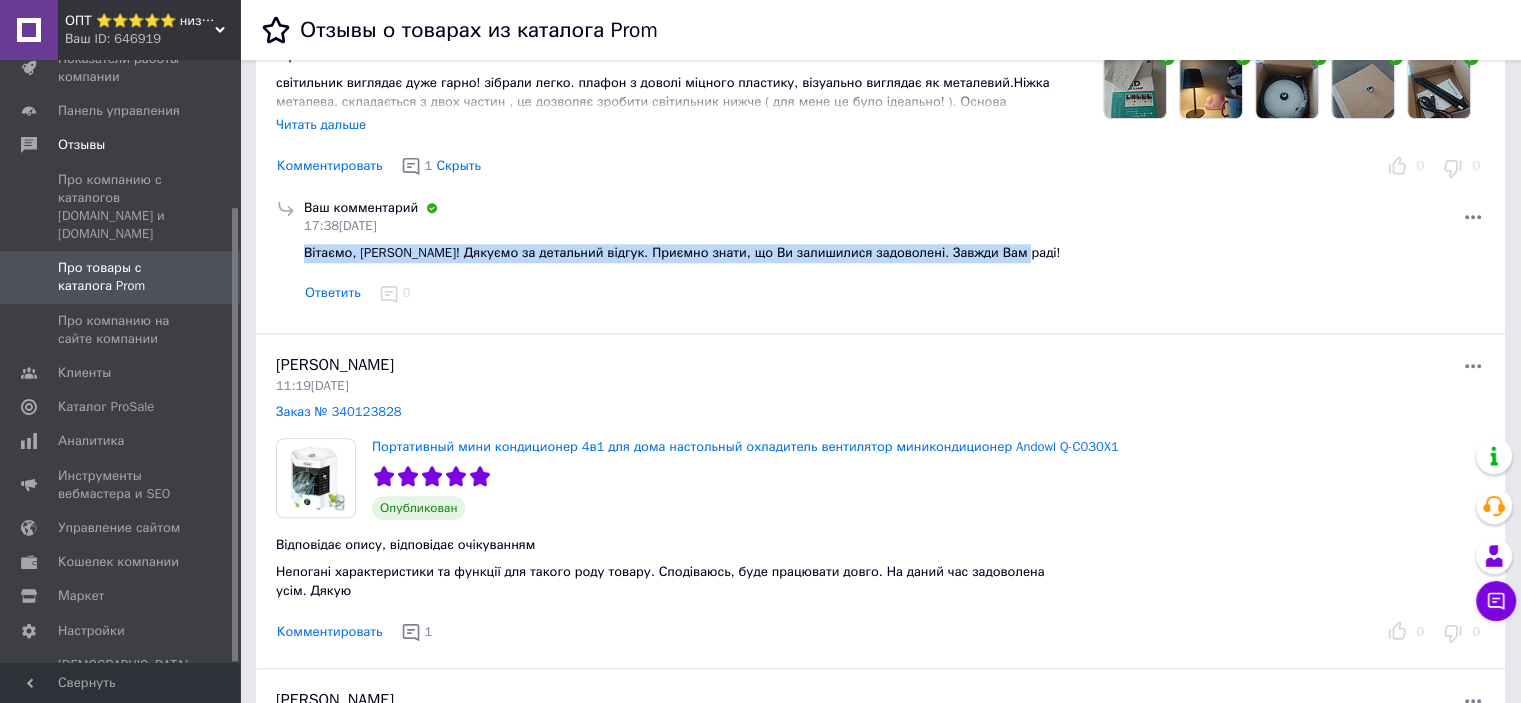 drag, startPoint x: 992, startPoint y: 248, endPoint x: 304, endPoint y: 258, distance: 688.0727 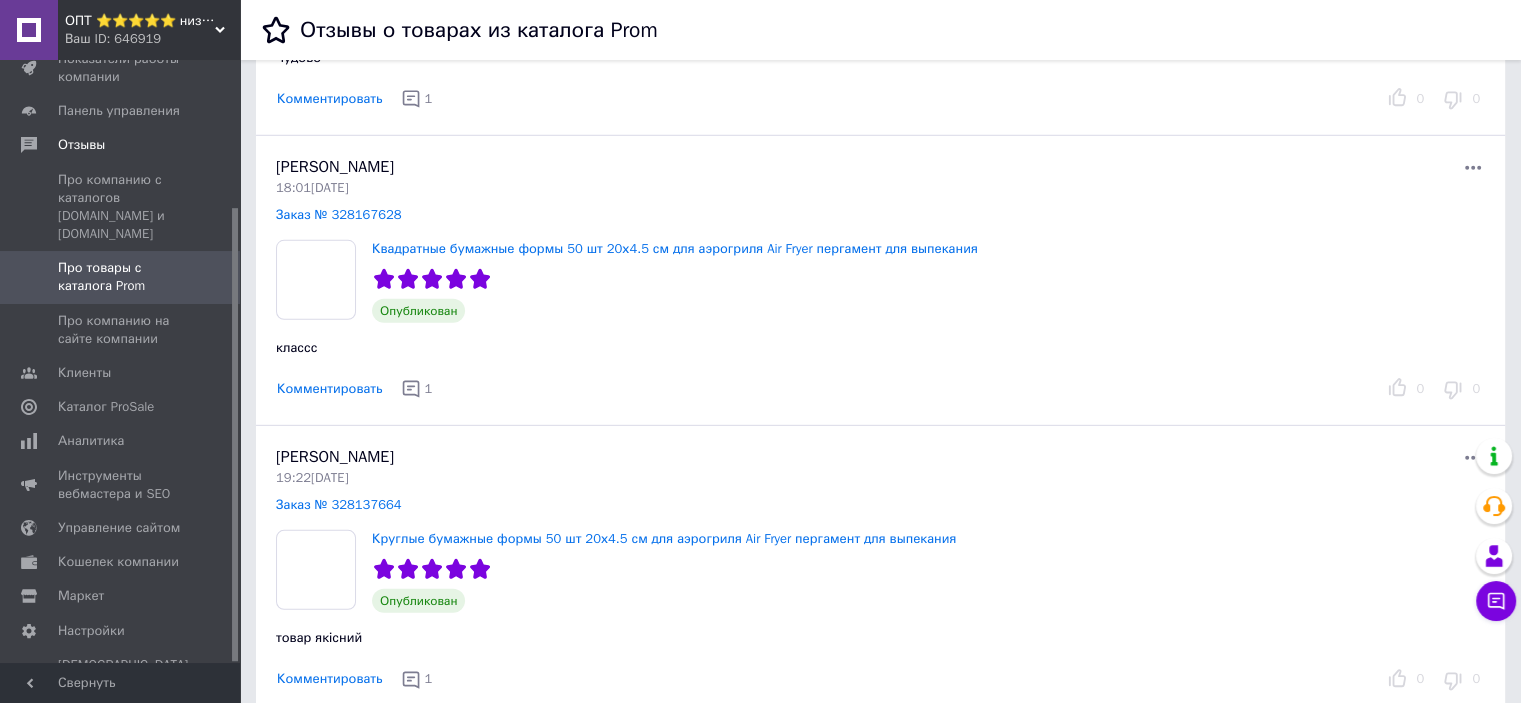 scroll, scrollTop: 6003, scrollLeft: 0, axis: vertical 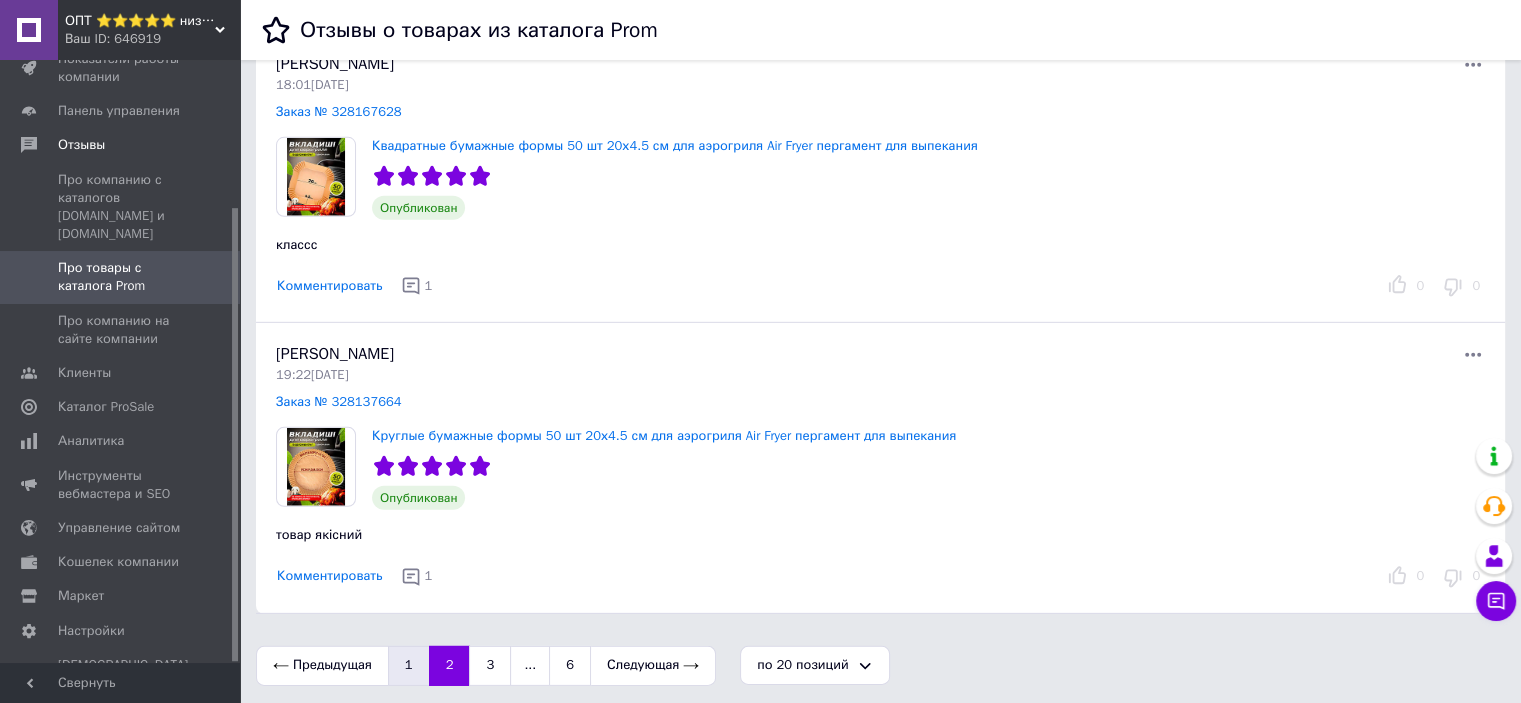 click on "1" at bounding box center [409, 666] 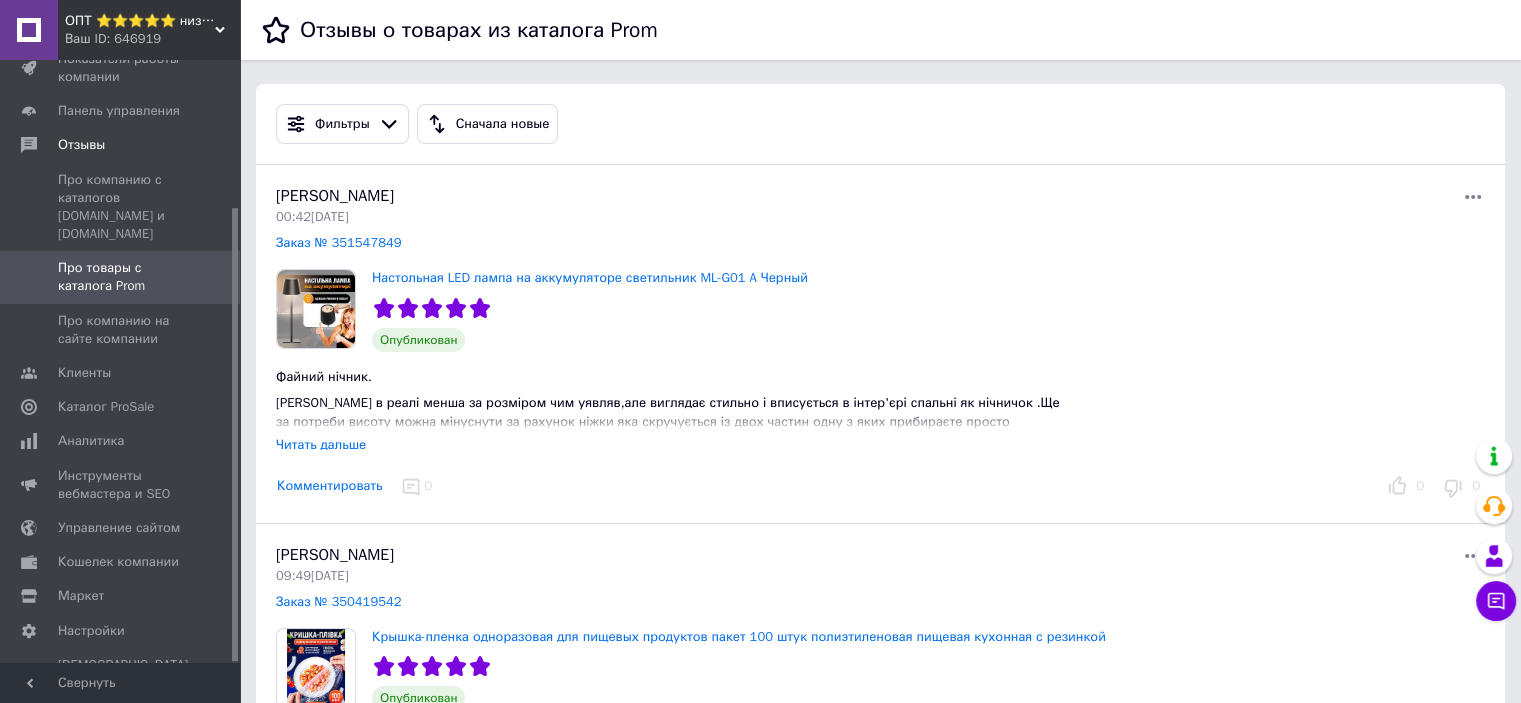scroll, scrollTop: 200, scrollLeft: 0, axis: vertical 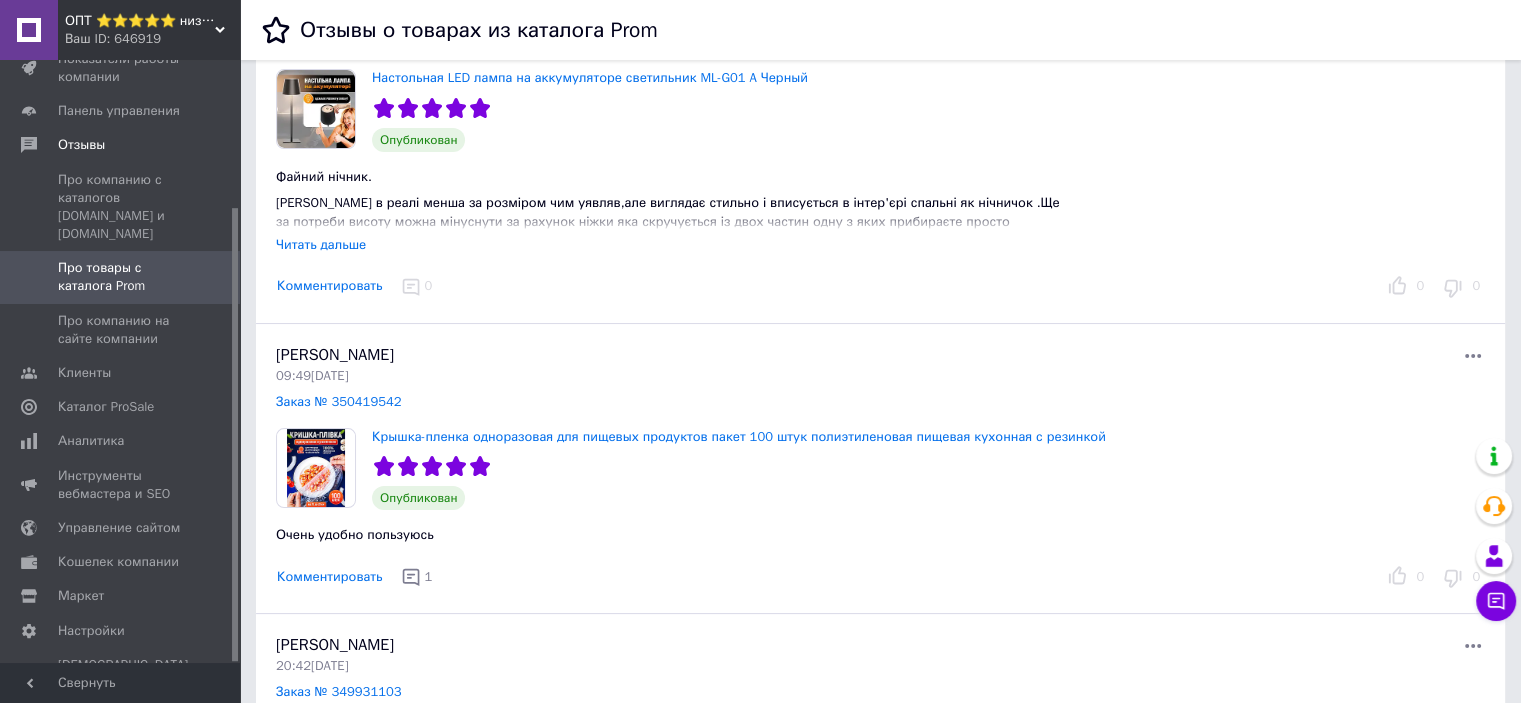 click on "Комментировать" at bounding box center (330, 286) 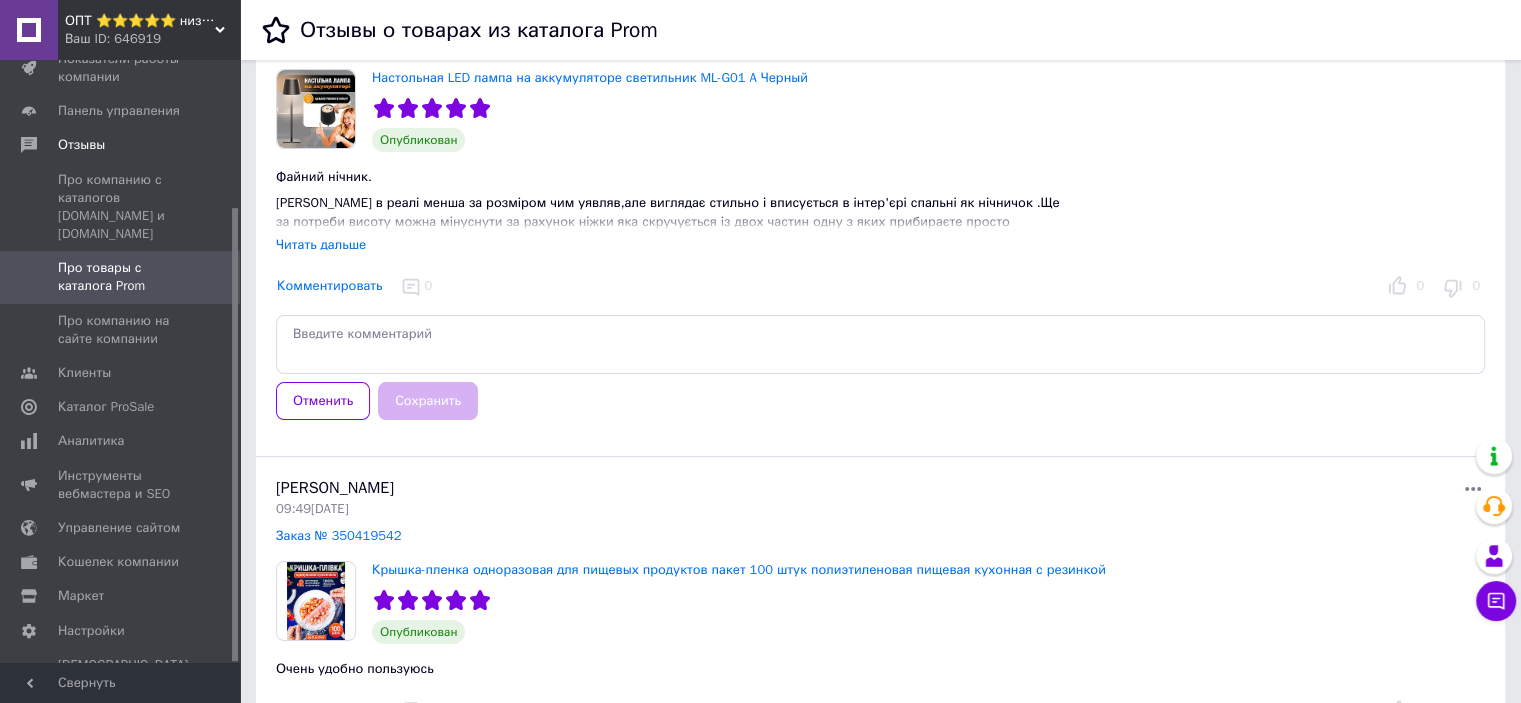 scroll, scrollTop: 0, scrollLeft: 0, axis: both 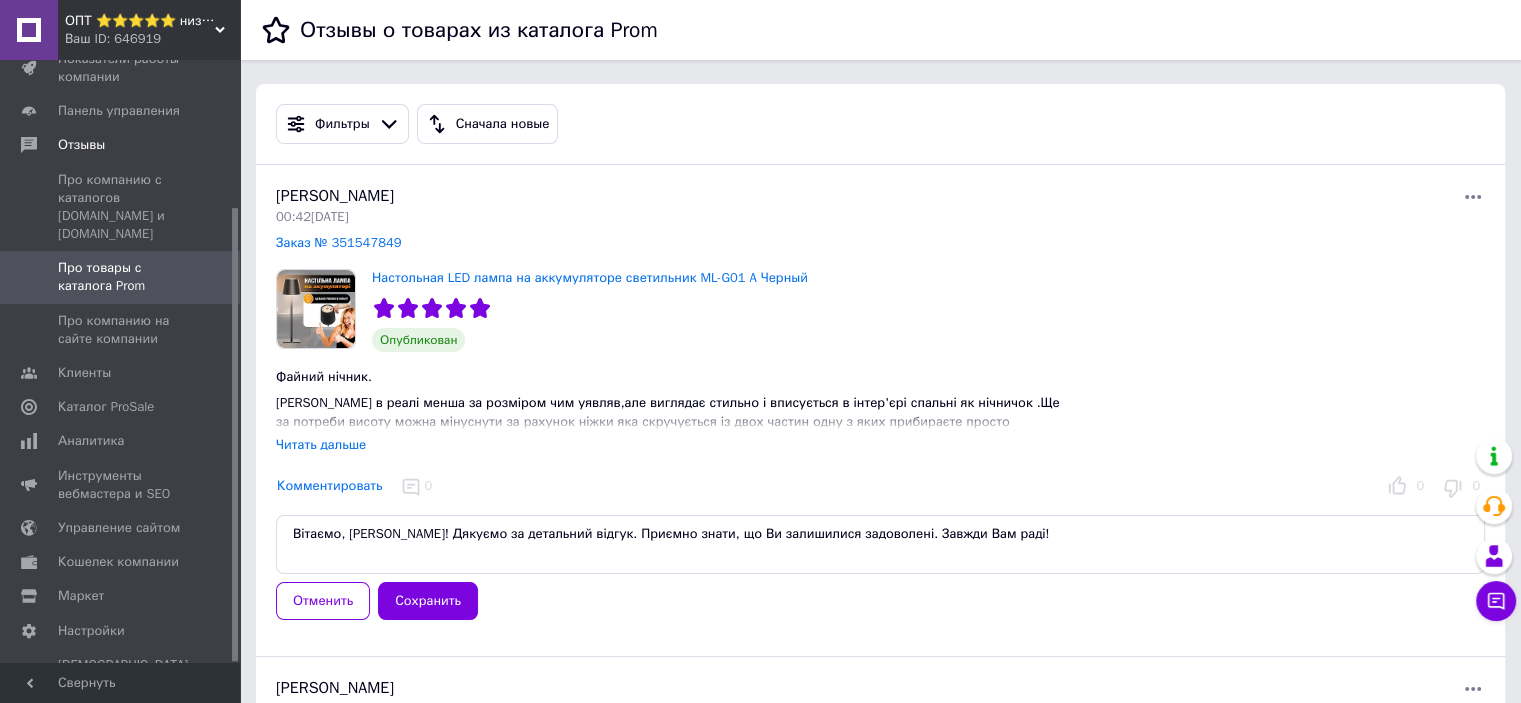 click on "Вітаємо, [PERSON_NAME]! Дякуємо за детальний відгук. Приємно знати, що Ви залишилися задоволені. Завжди Вам раді!" at bounding box center [880, 544] 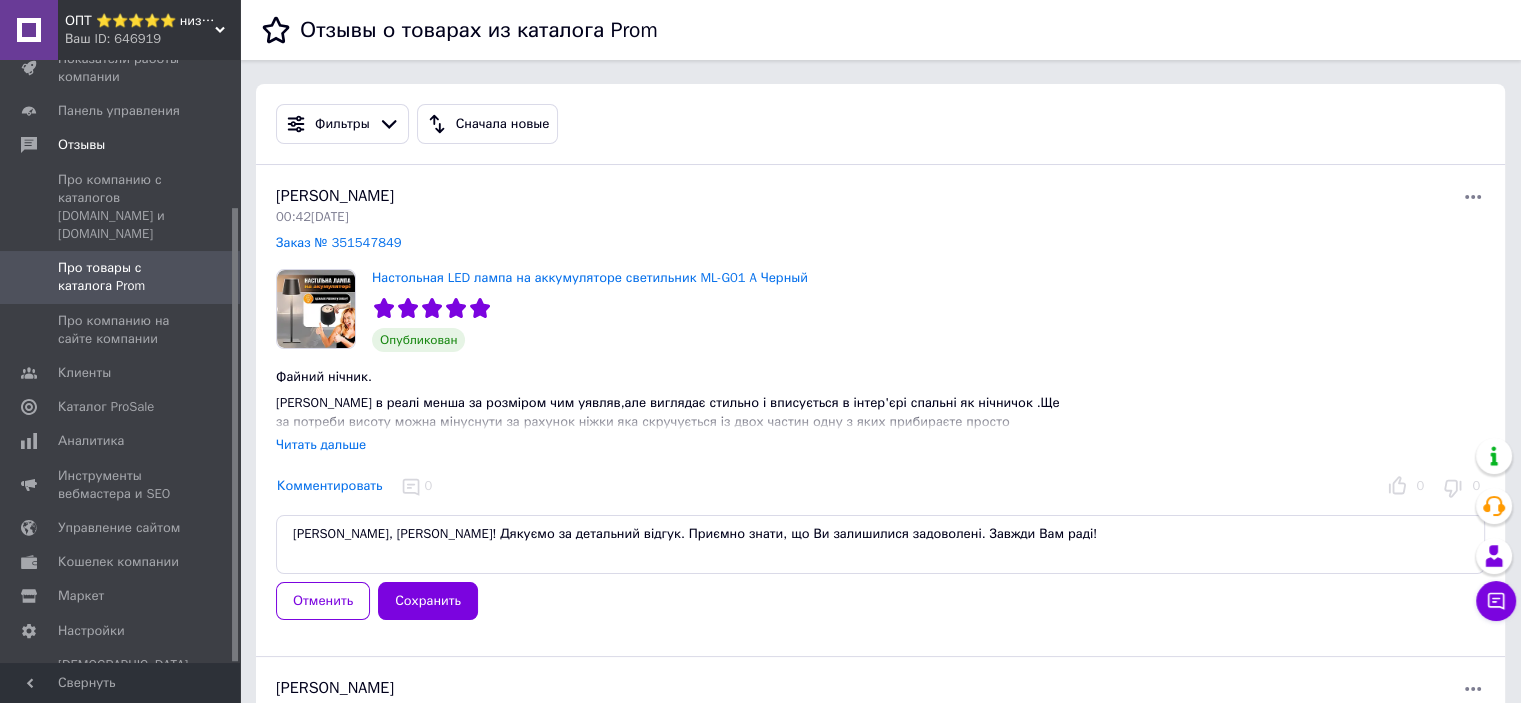 click on "[PERSON_NAME], [PERSON_NAME]! Дякуємо за детальний відгук. Приємно знати, що Ви залишилися задоволені. Завжди Вам раді!" at bounding box center (880, 544) 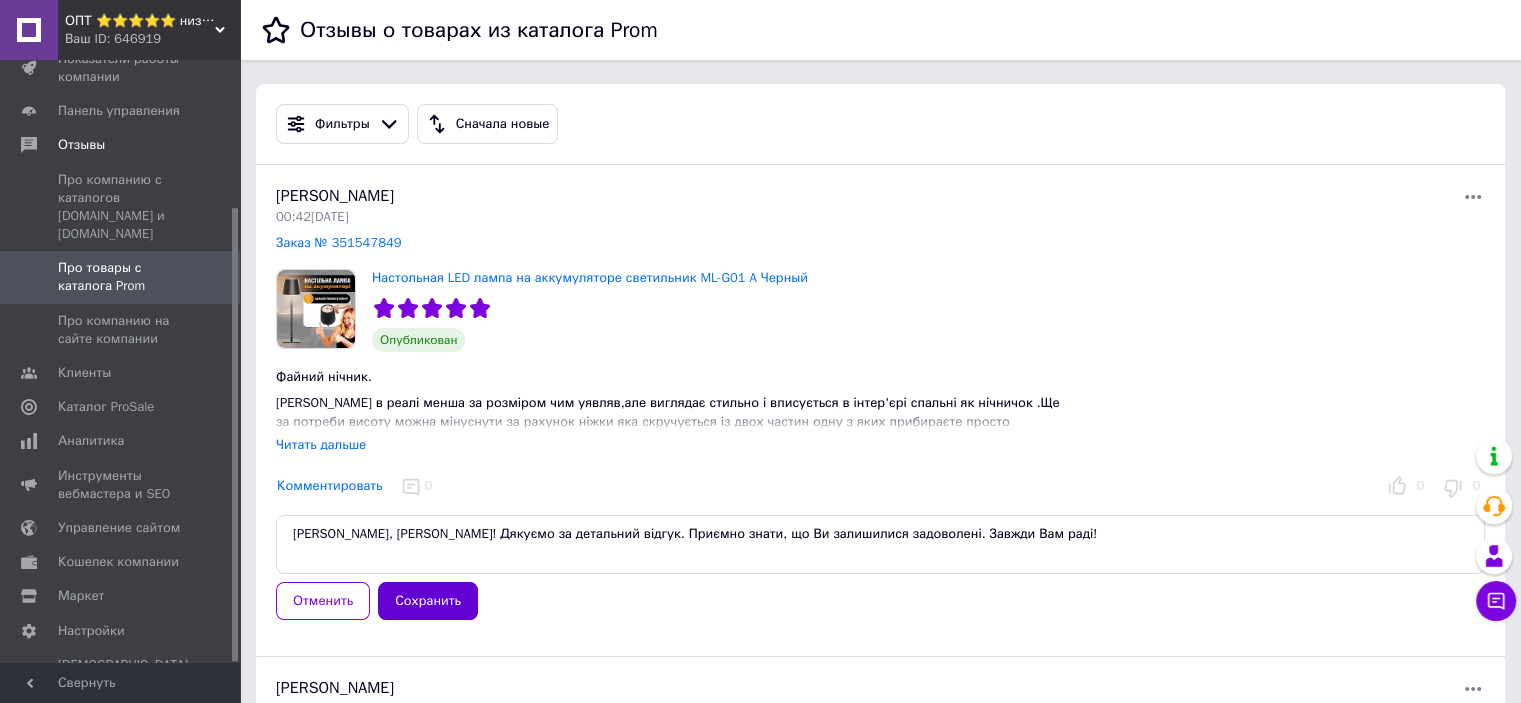 type on "[PERSON_NAME], [PERSON_NAME]! Дякуємо за детальний відгук. Приємно знати, що Ви залишилися задоволені. Завжди Вам раді!" 